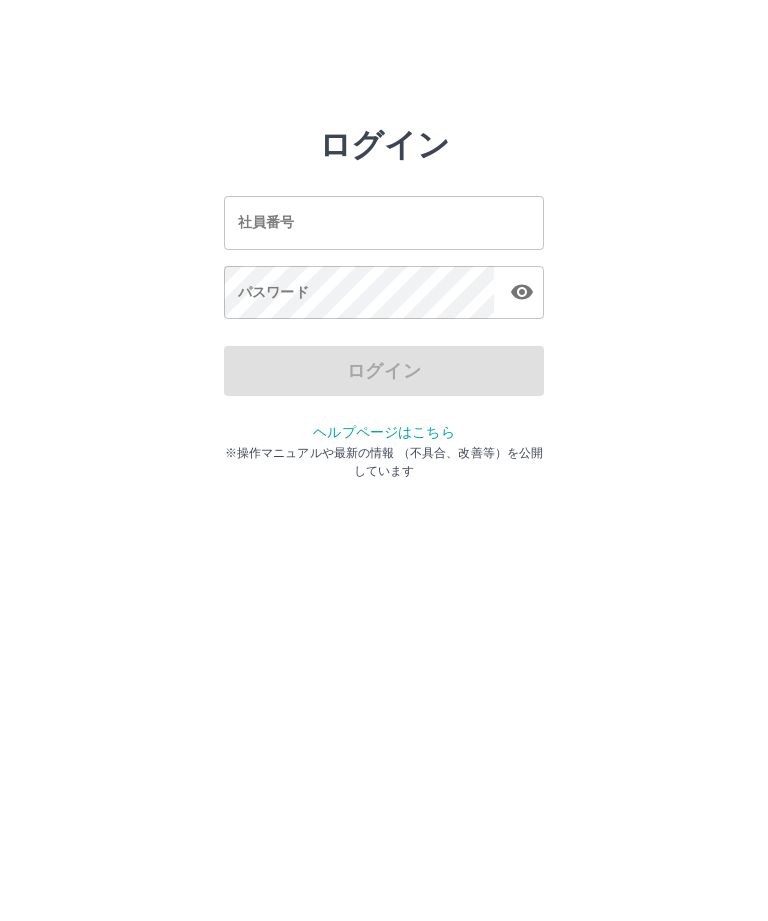 scroll, scrollTop: 0, scrollLeft: 0, axis: both 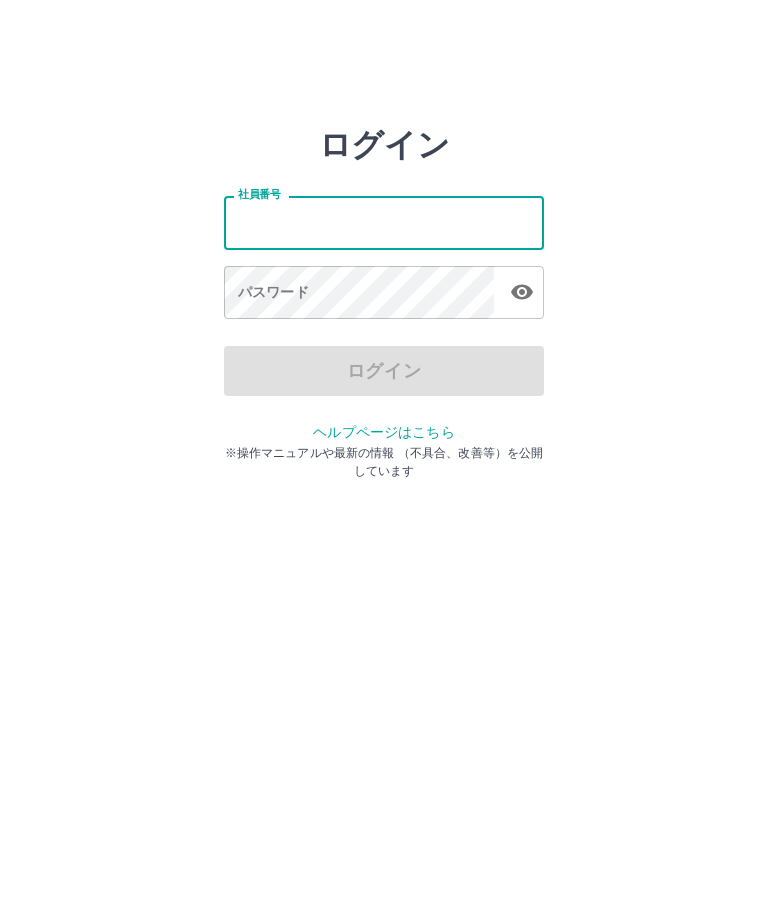 click on "社員番号" at bounding box center (384, 222) 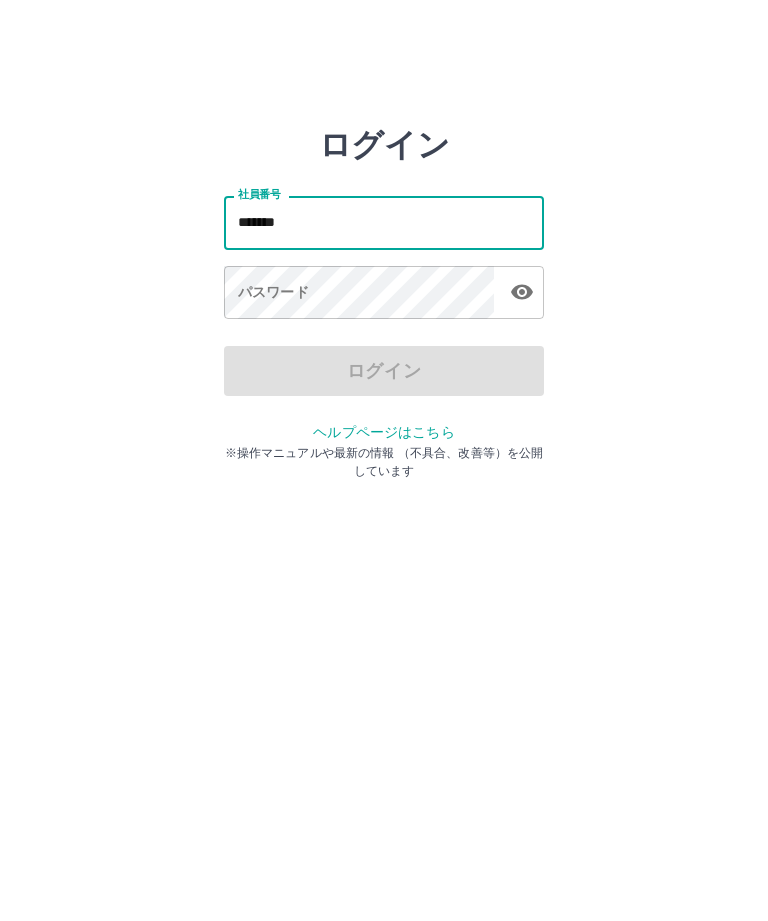 type on "*******" 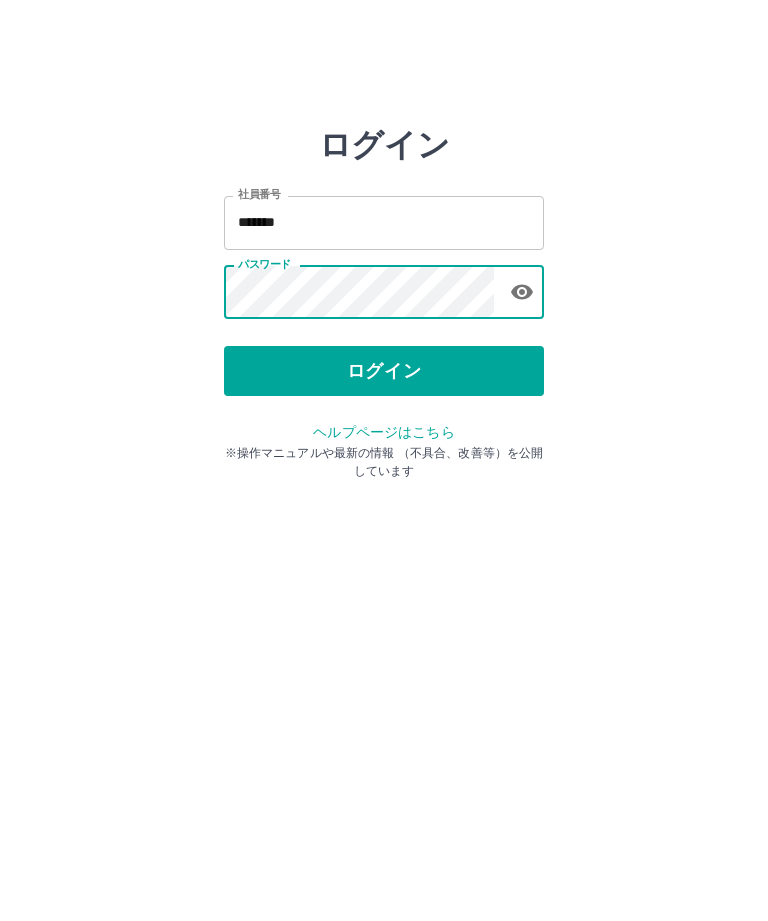 click on "ログイン" at bounding box center [384, 371] 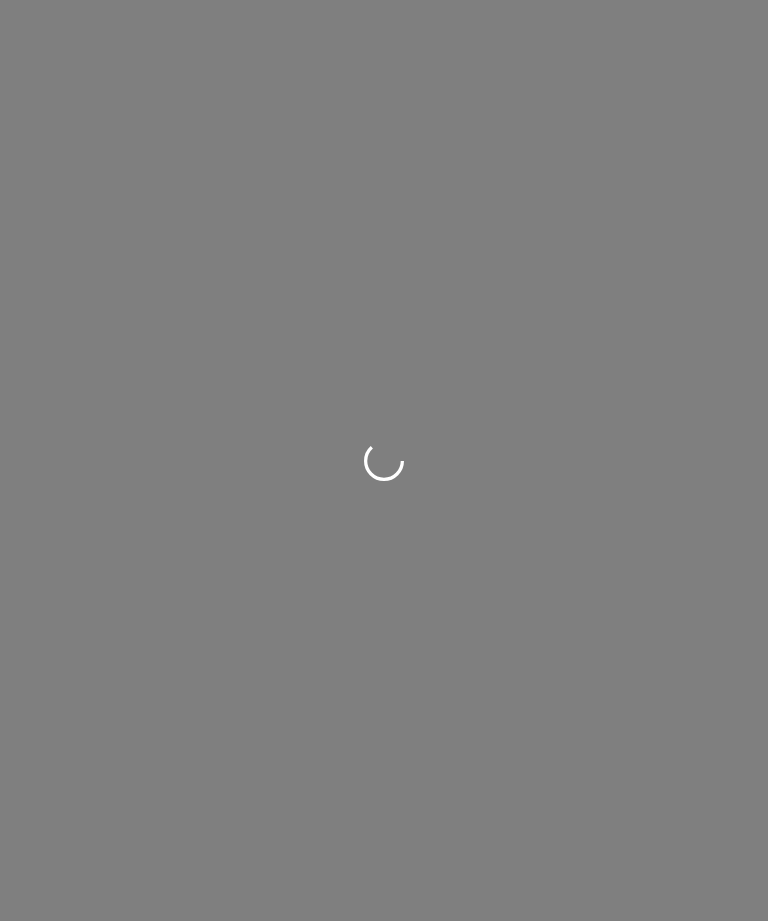 scroll, scrollTop: 0, scrollLeft: 0, axis: both 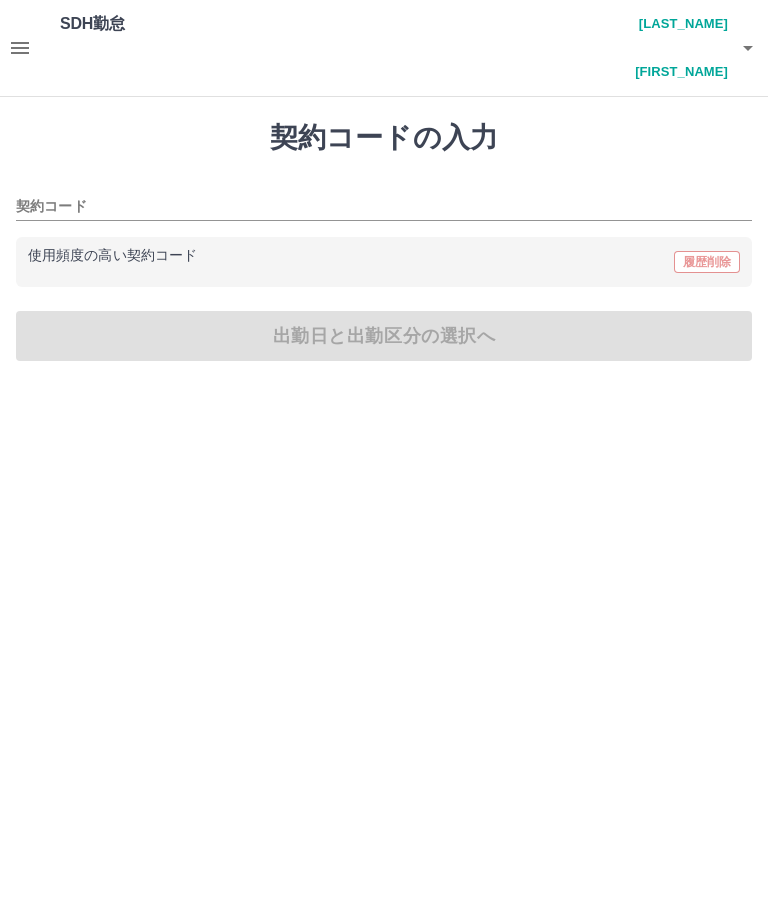 click on "契約コード" at bounding box center (369, 207) 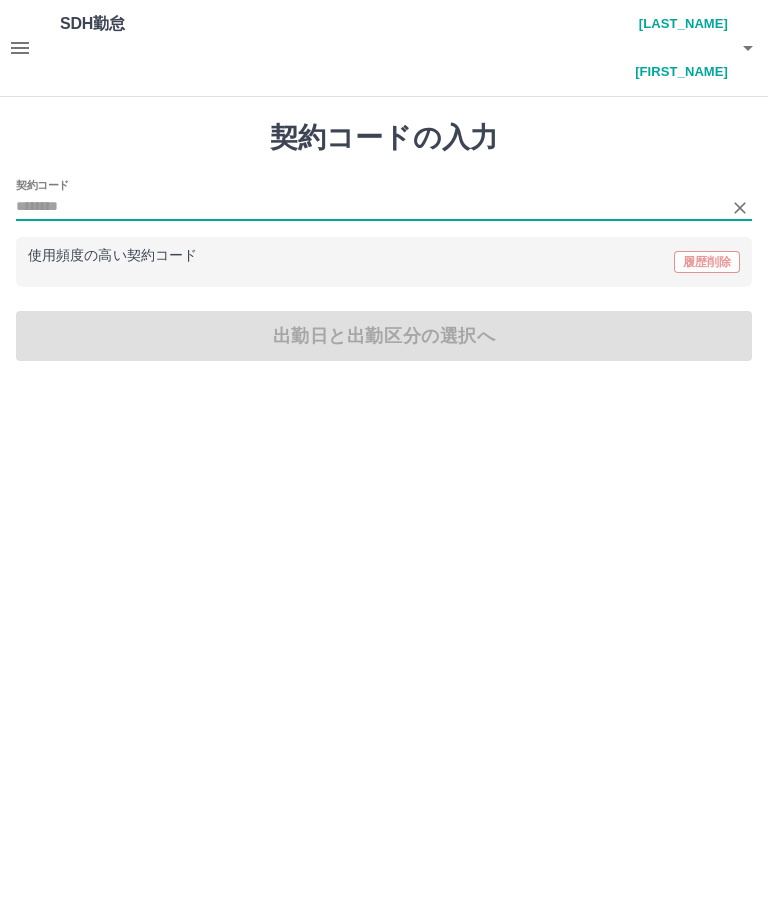 click on "契約コードの入力 契約コード 使用頻度の高い契約コード 履歴削除 出勤日と出勤区分の選択へ" at bounding box center [384, 241] 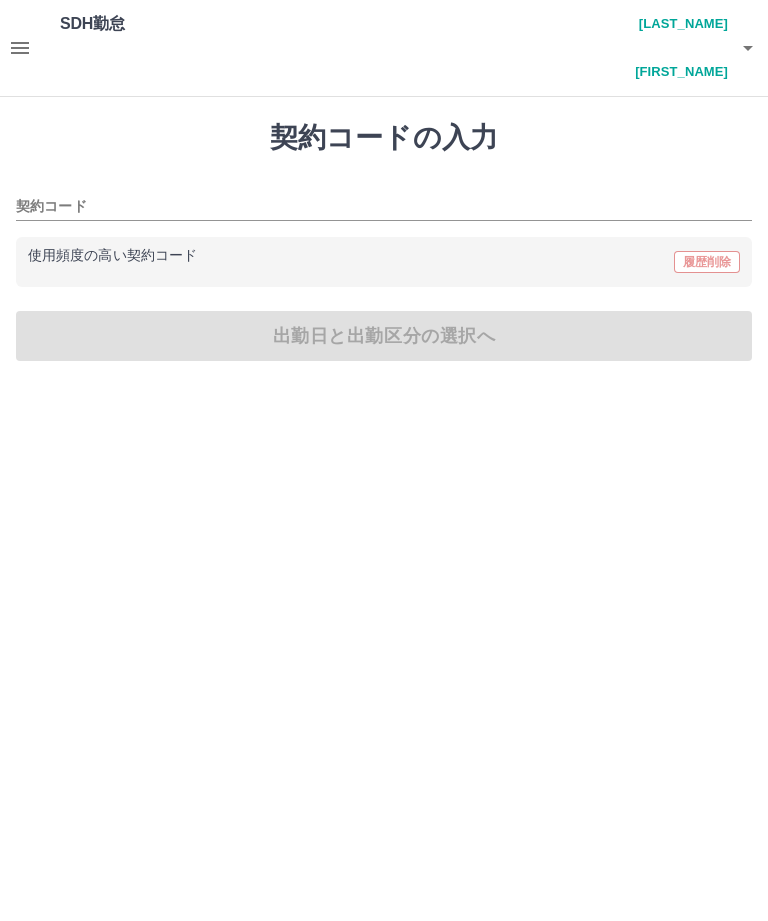 click on "契約コード" at bounding box center (384, 200) 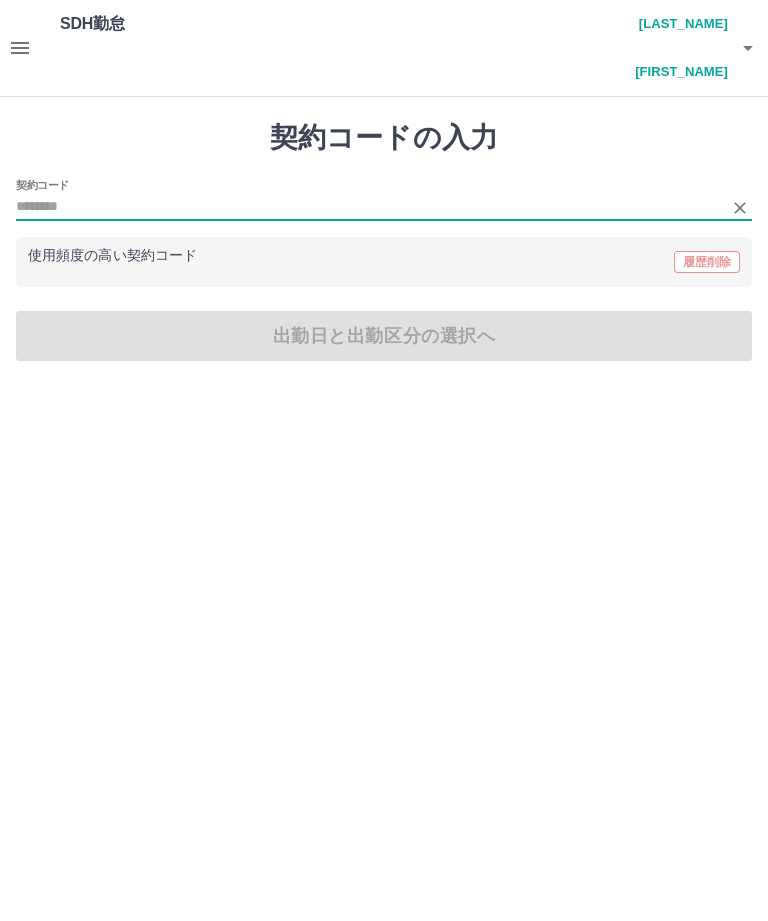 click on "契約コード" at bounding box center [369, 207] 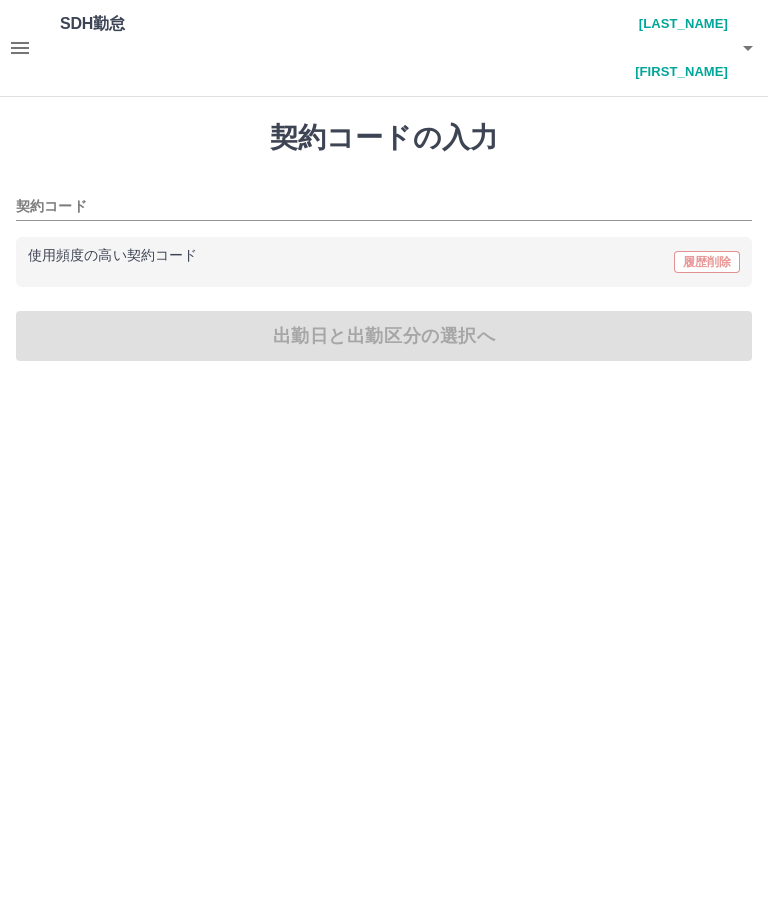 click on "契約コード" at bounding box center [369, 207] 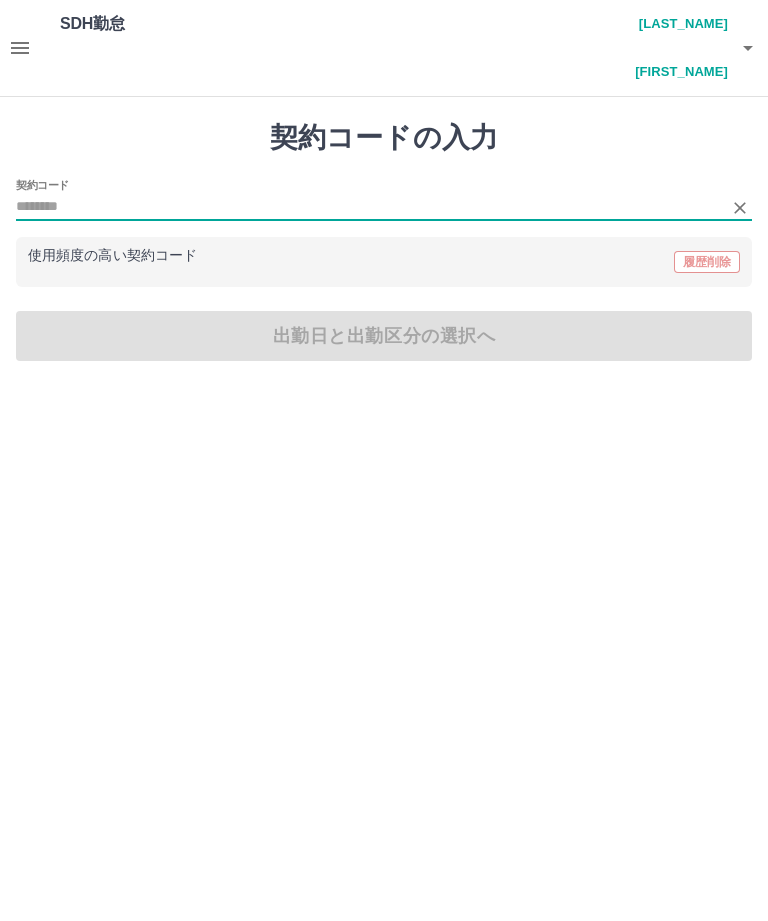 click 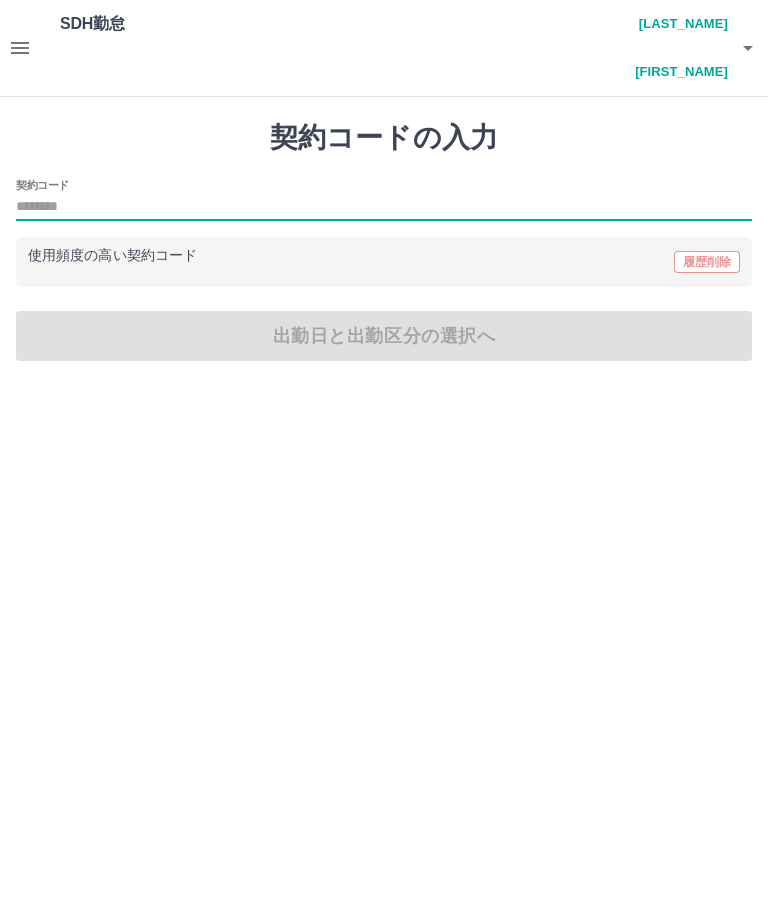 click on "契約コード" at bounding box center [384, 200] 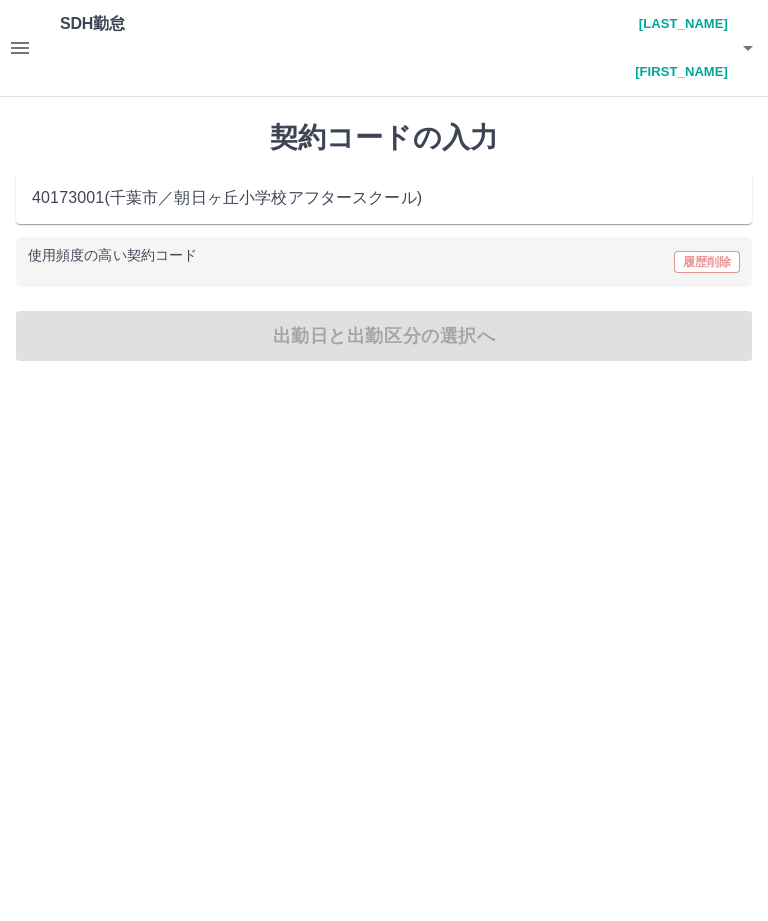 type on "********" 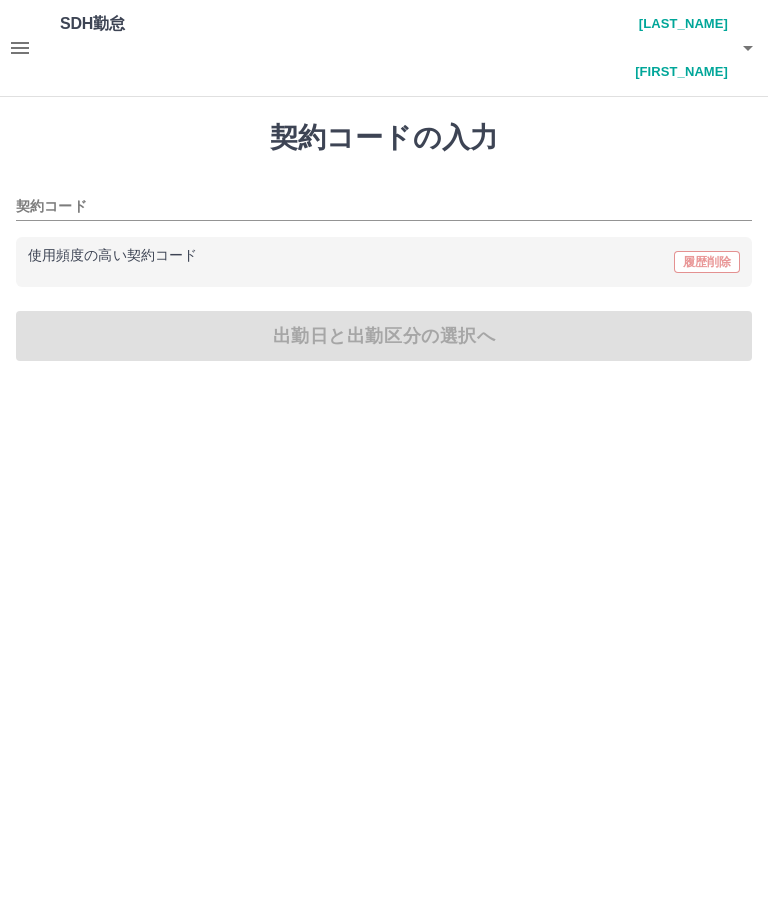 click on "契約コード" at bounding box center [384, 200] 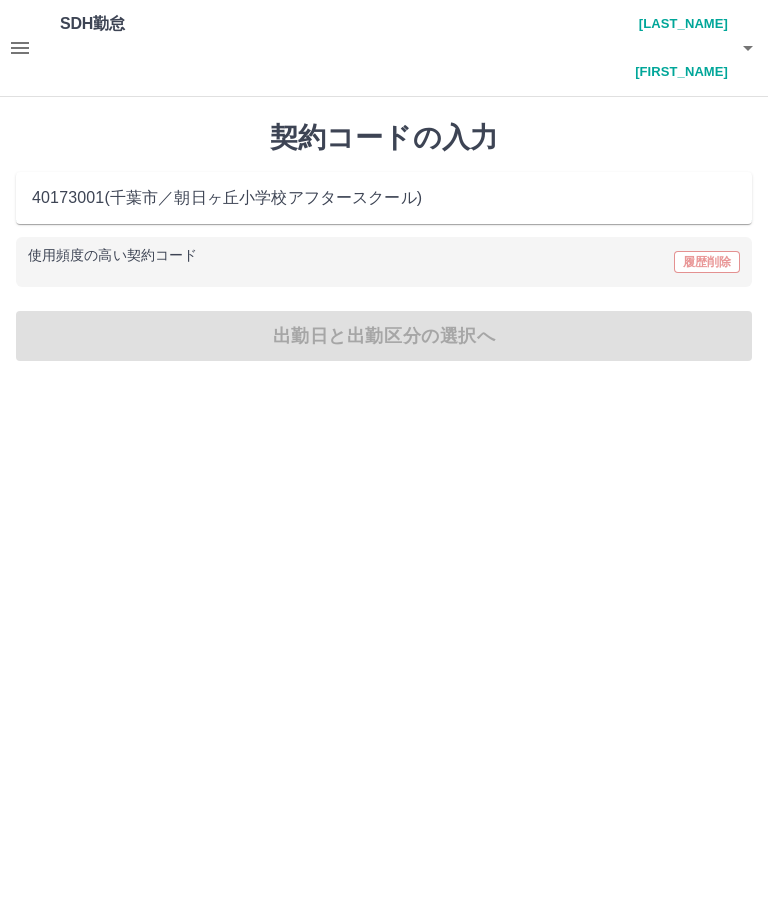 click on "[NUMBER] ( [CITY] / [SCHOOL_NAME]アフタースクール )" at bounding box center (384, 198) 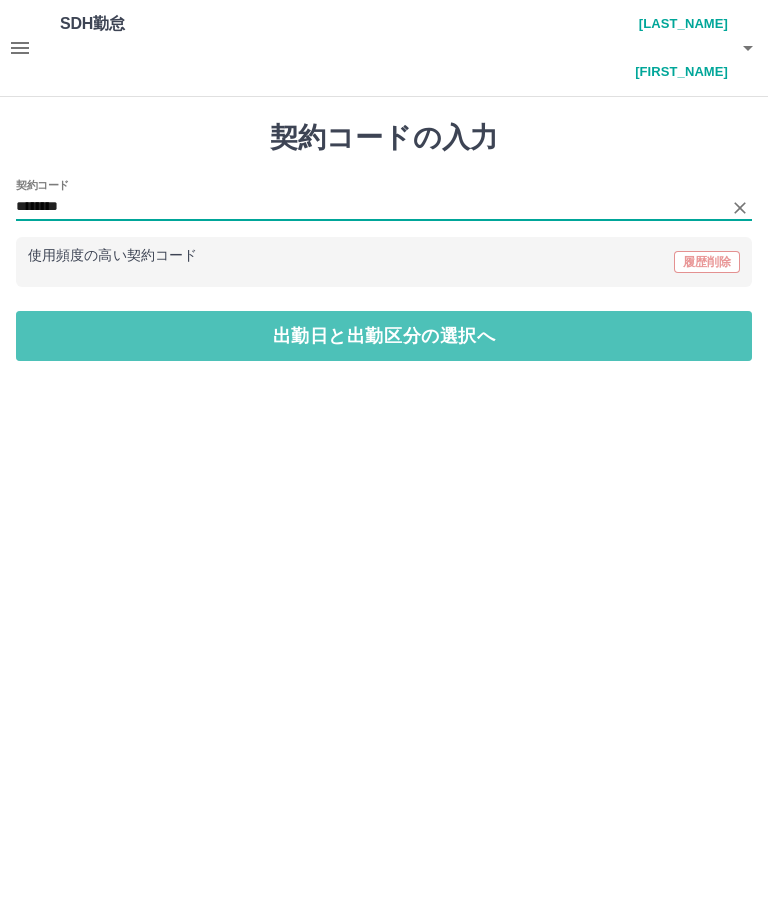 type on "********" 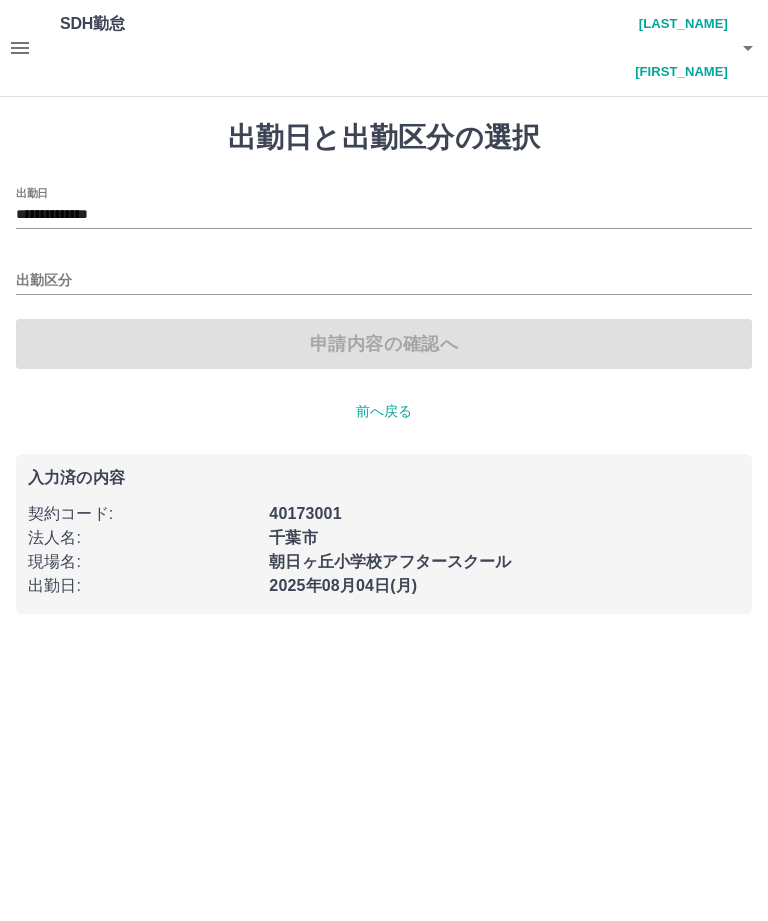 click on "出勤区分" at bounding box center [384, 281] 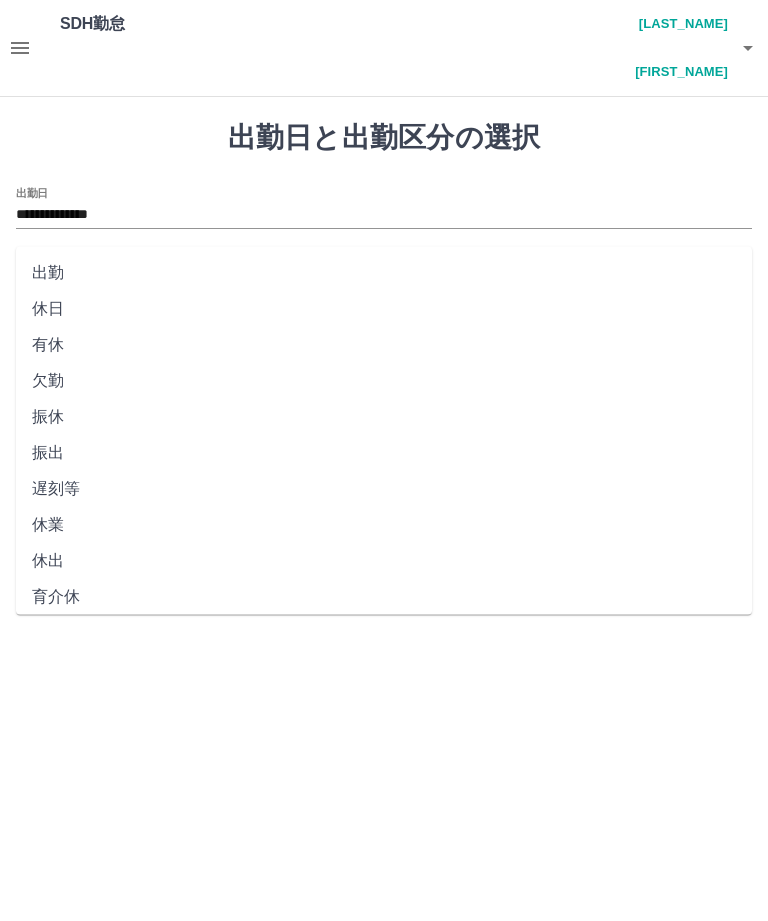 click on "出勤" at bounding box center (384, 273) 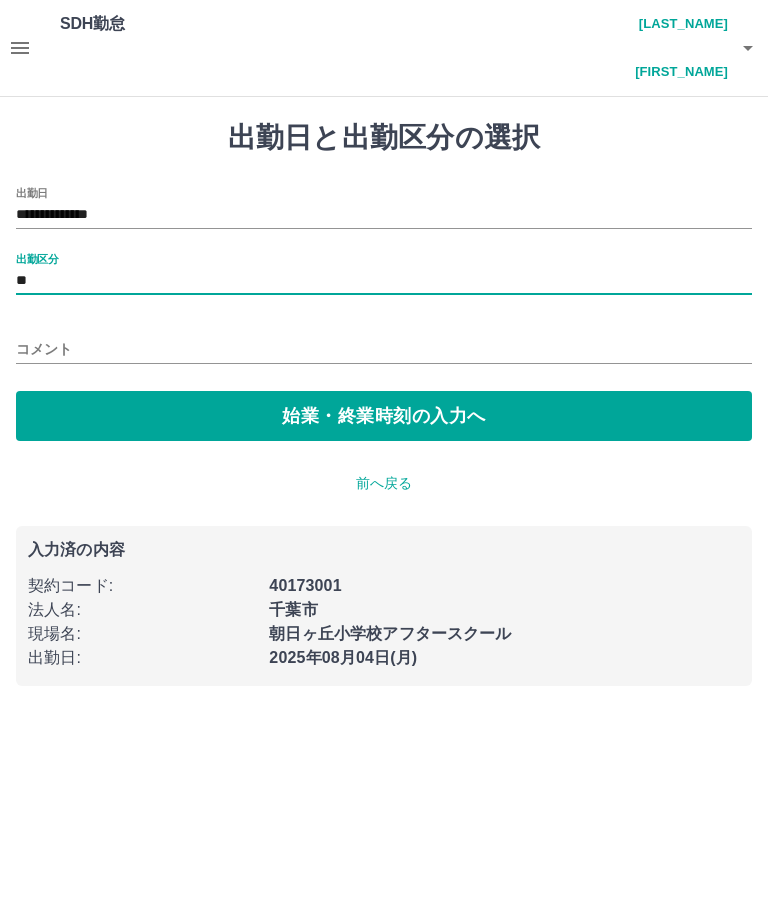 click on "始業・終業時刻の入力へ" at bounding box center (384, 416) 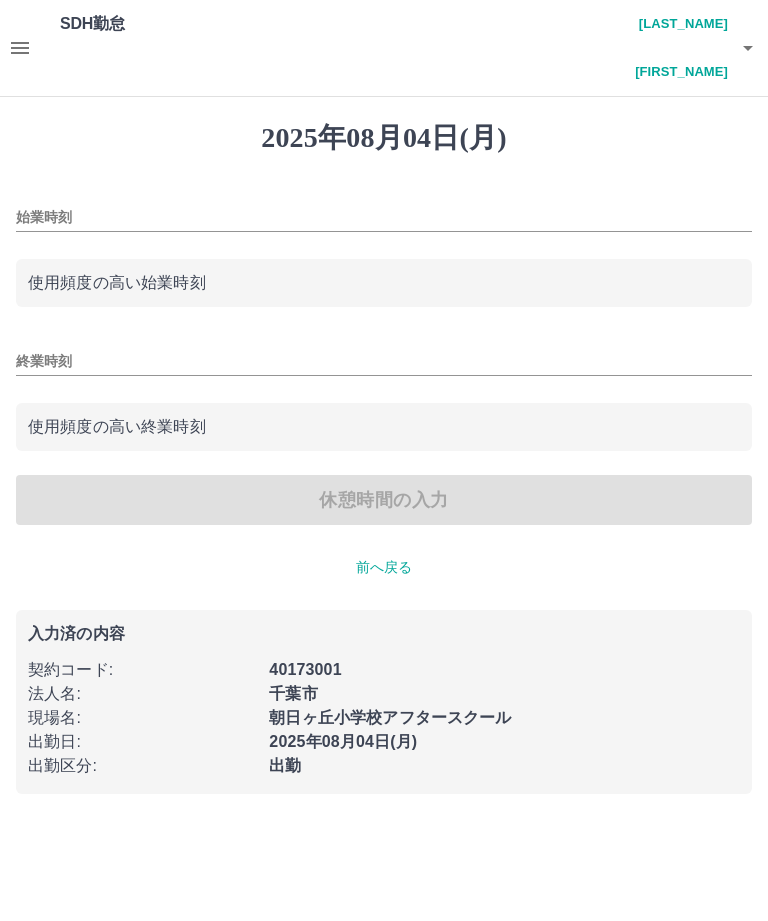 click on "始業時刻" at bounding box center [384, 217] 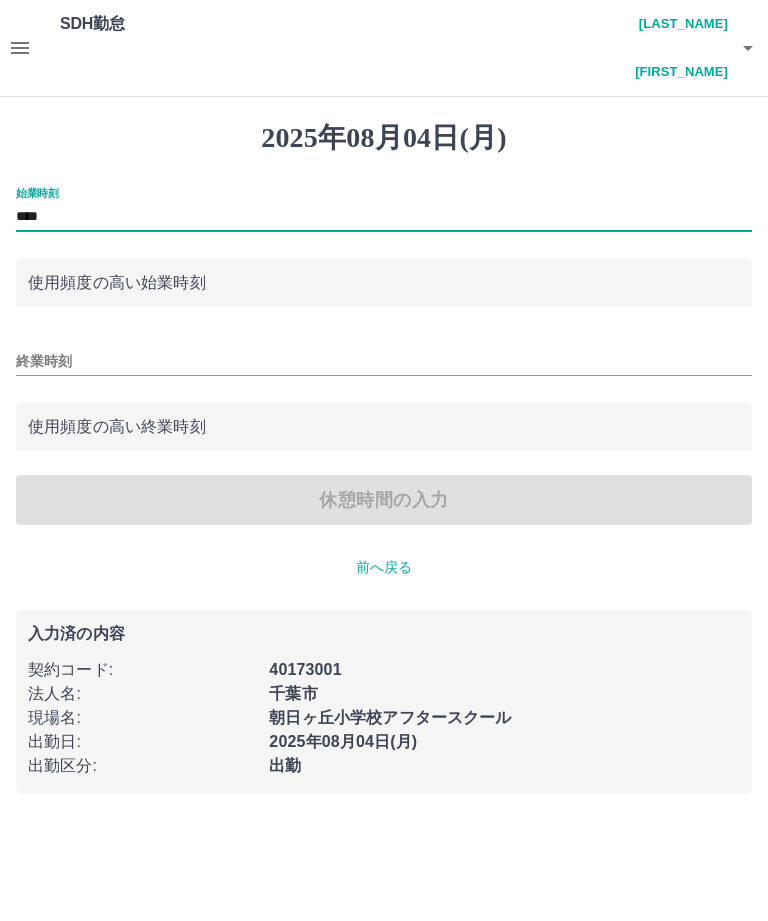 type on "****" 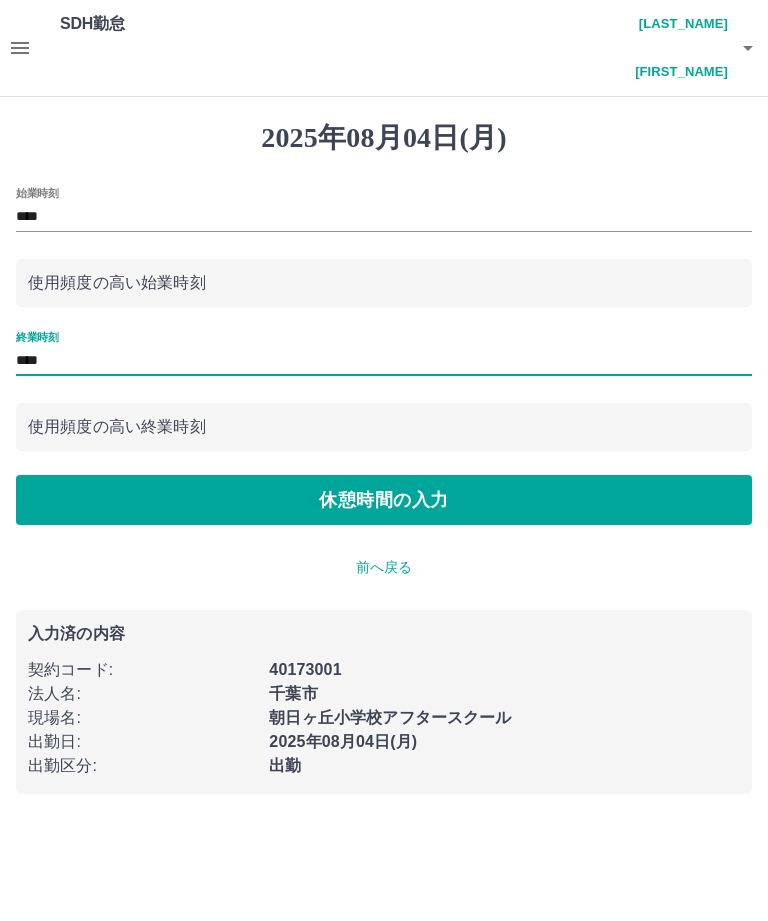 type on "****" 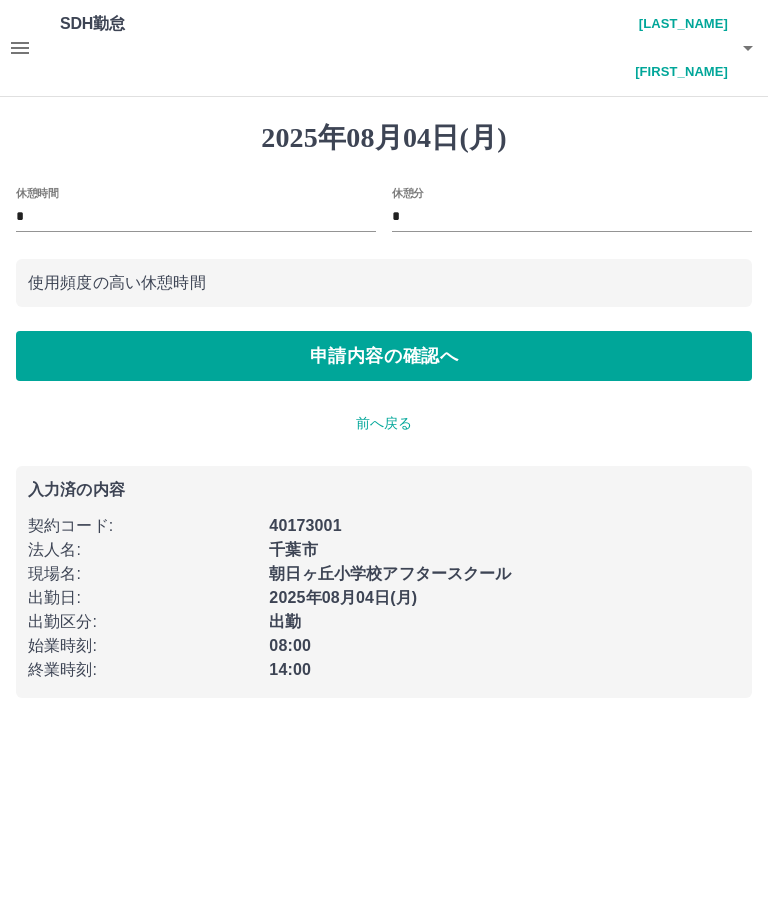 click on "申請内容の確認へ" at bounding box center [384, 356] 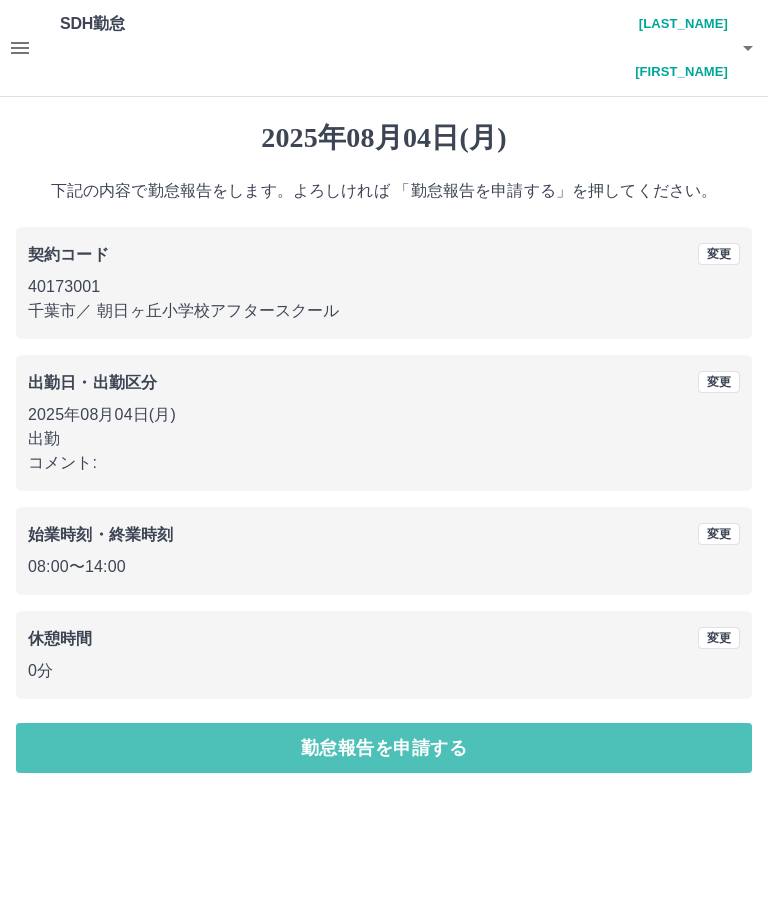 click on "勤怠報告を申請する" at bounding box center [384, 748] 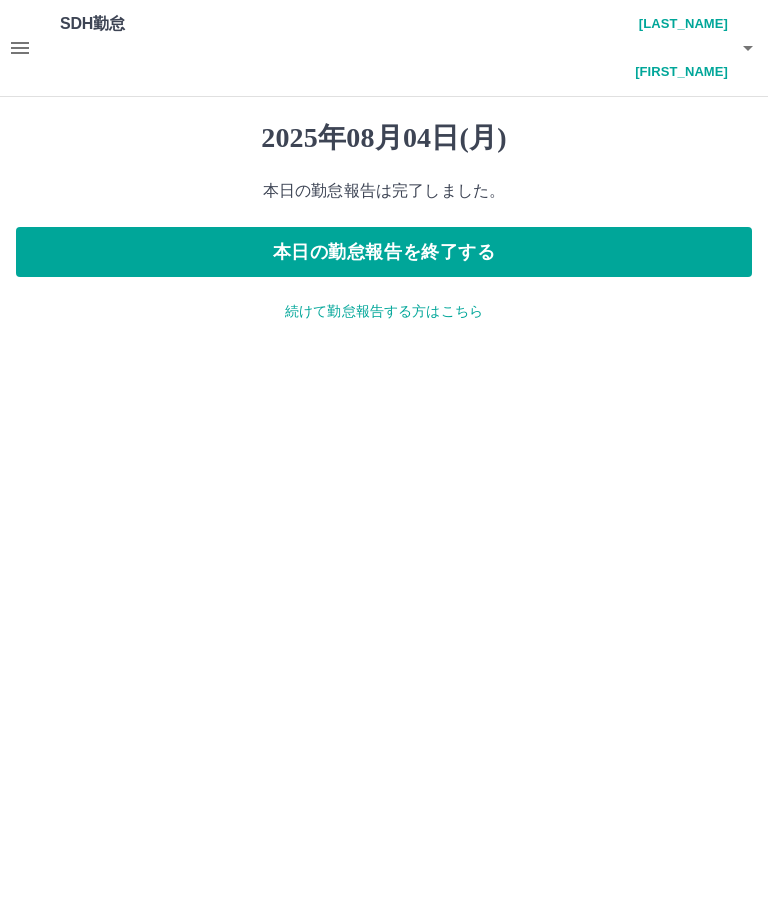 click on "本日の勤怠報告を終了する" at bounding box center (384, 252) 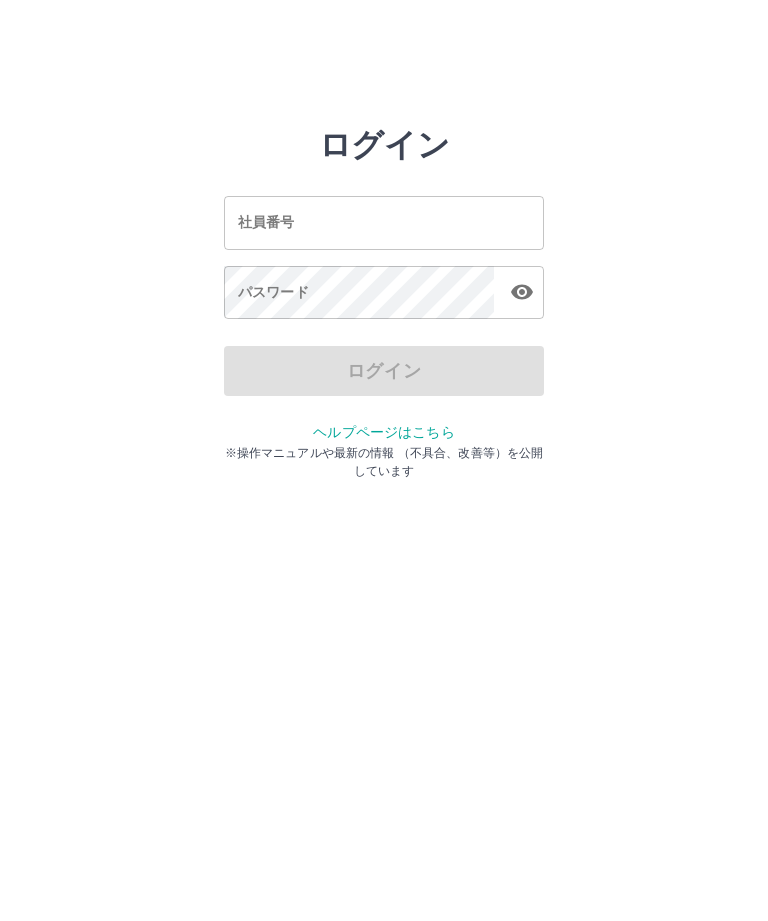 scroll, scrollTop: 0, scrollLeft: 0, axis: both 